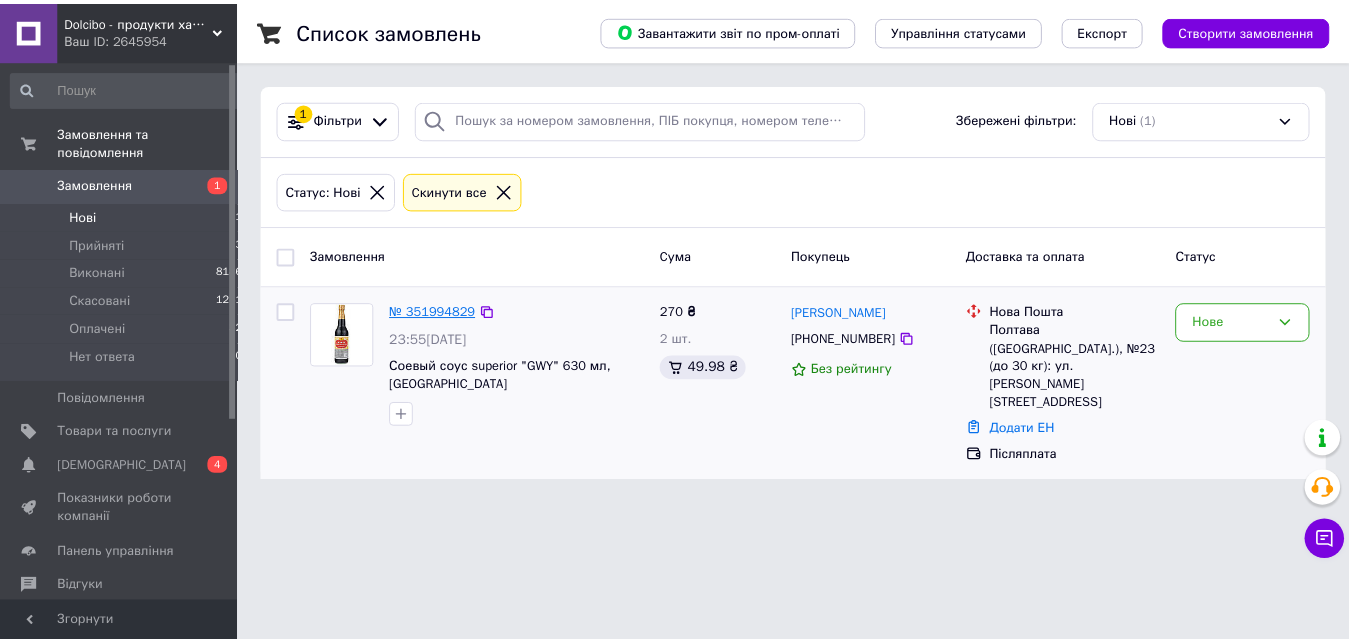scroll, scrollTop: 0, scrollLeft: 0, axis: both 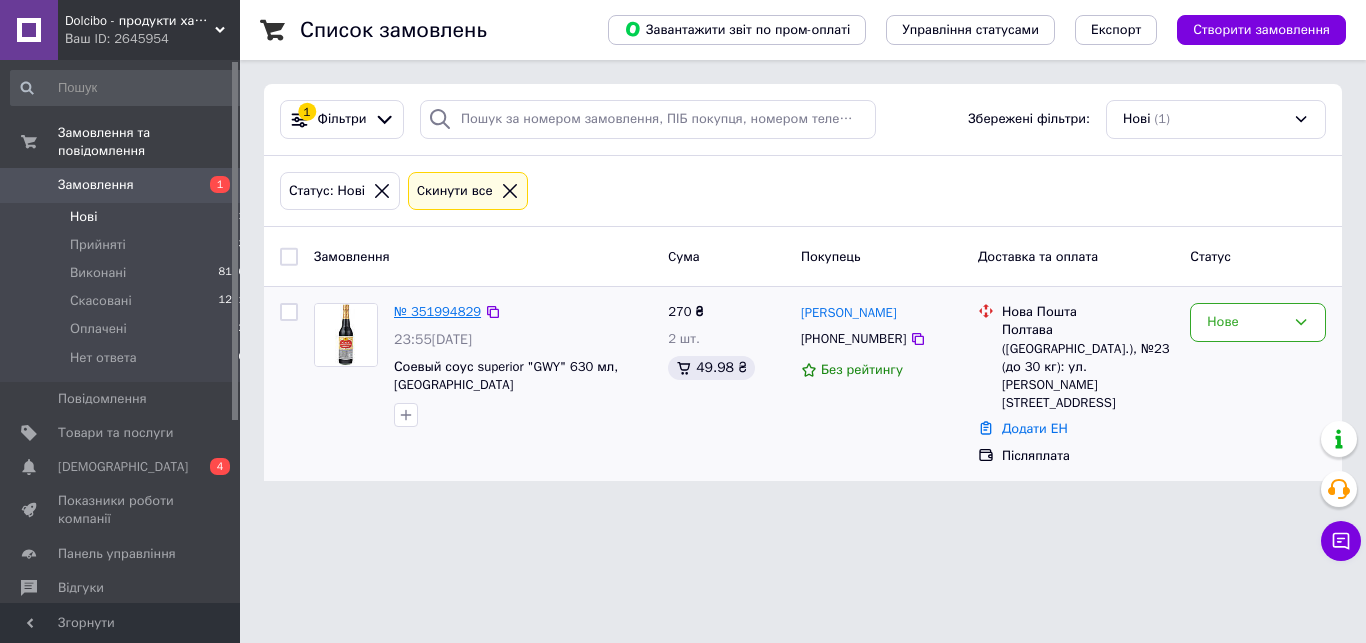 click on "№ 351994829" at bounding box center (437, 311) 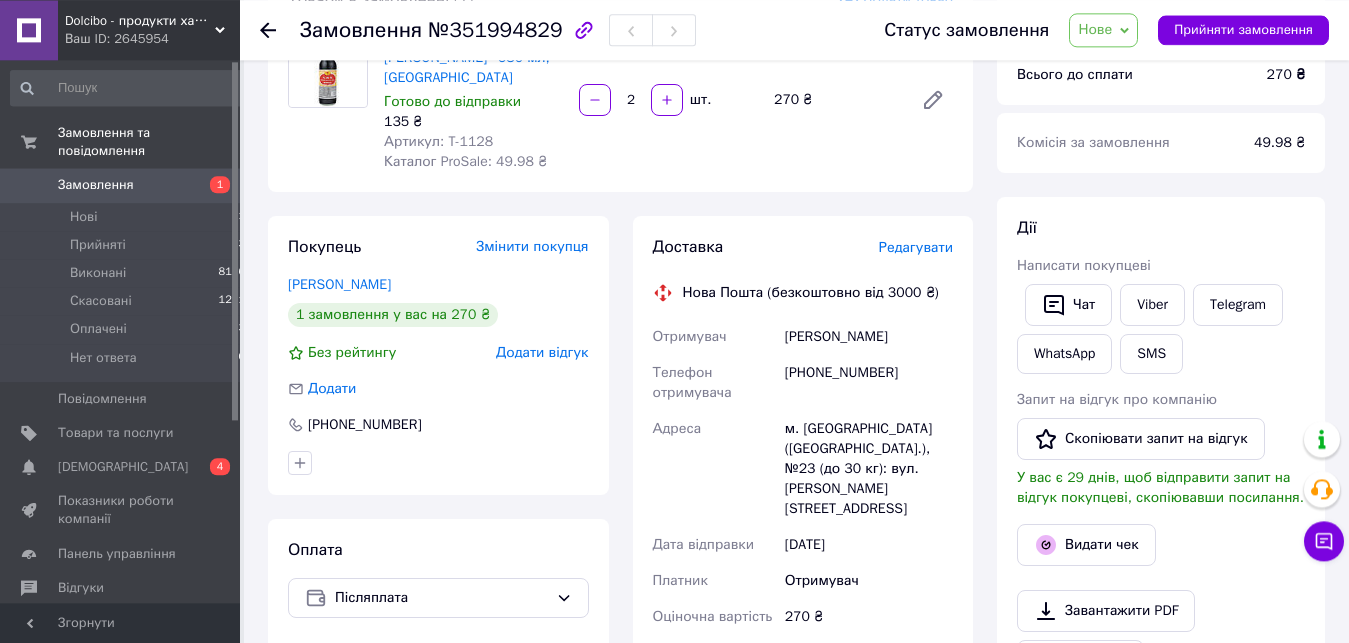 scroll, scrollTop: 204, scrollLeft: 0, axis: vertical 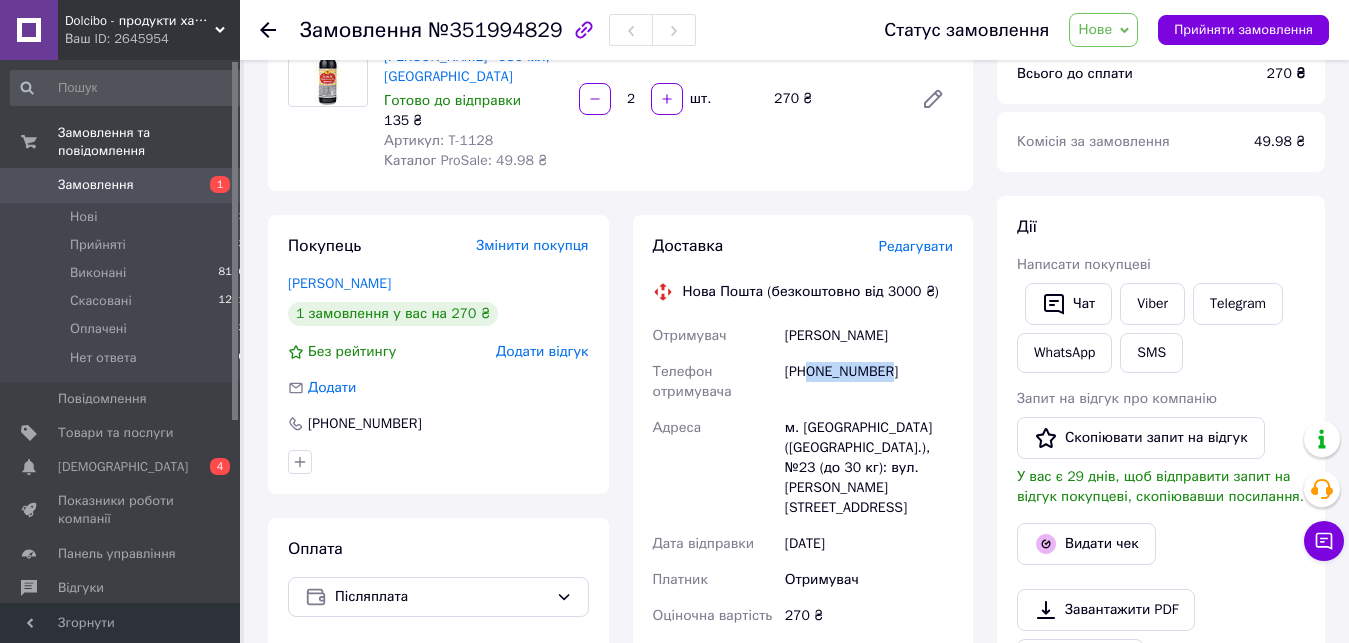 drag, startPoint x: 906, startPoint y: 379, endPoint x: 812, endPoint y: 378, distance: 94.00532 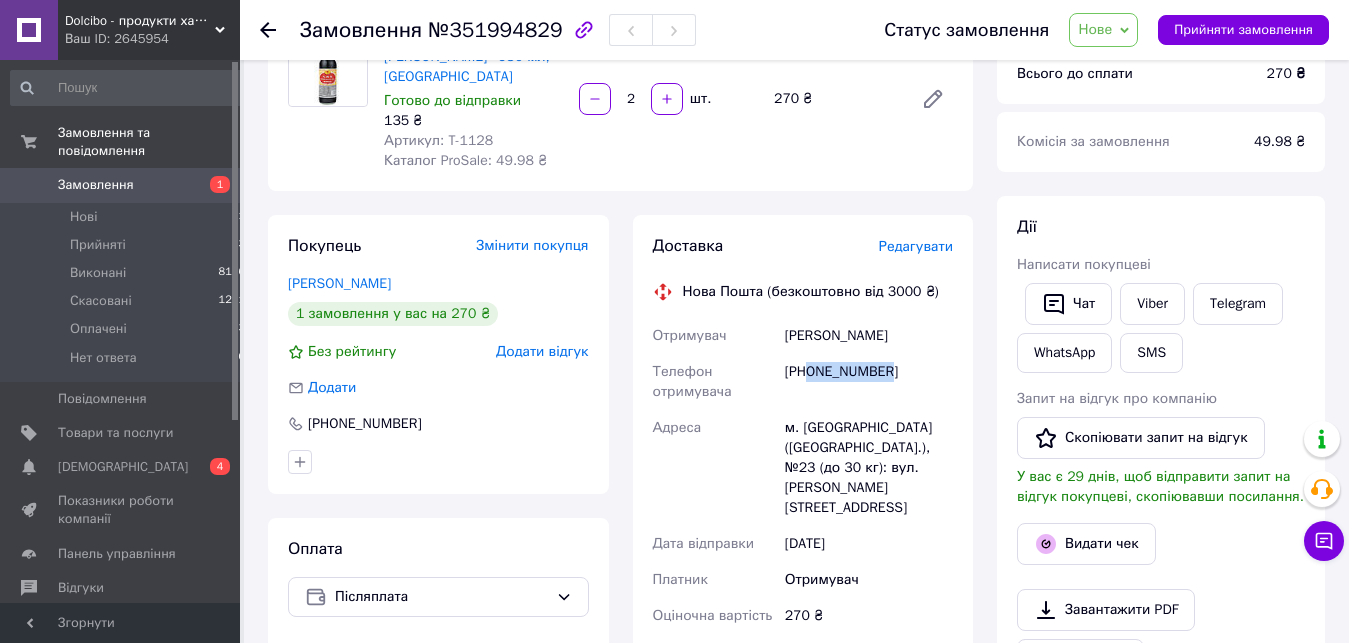 click on "Нове" at bounding box center [1095, 29] 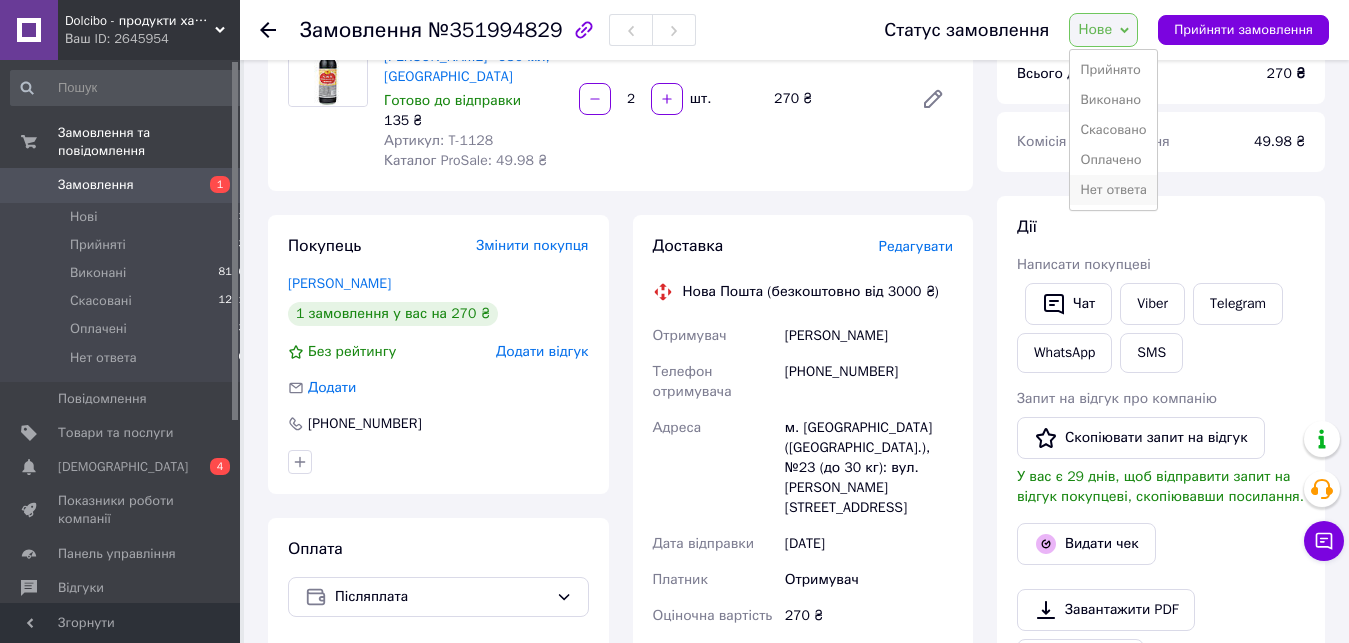 click on "Нет ответа" at bounding box center [1113, 190] 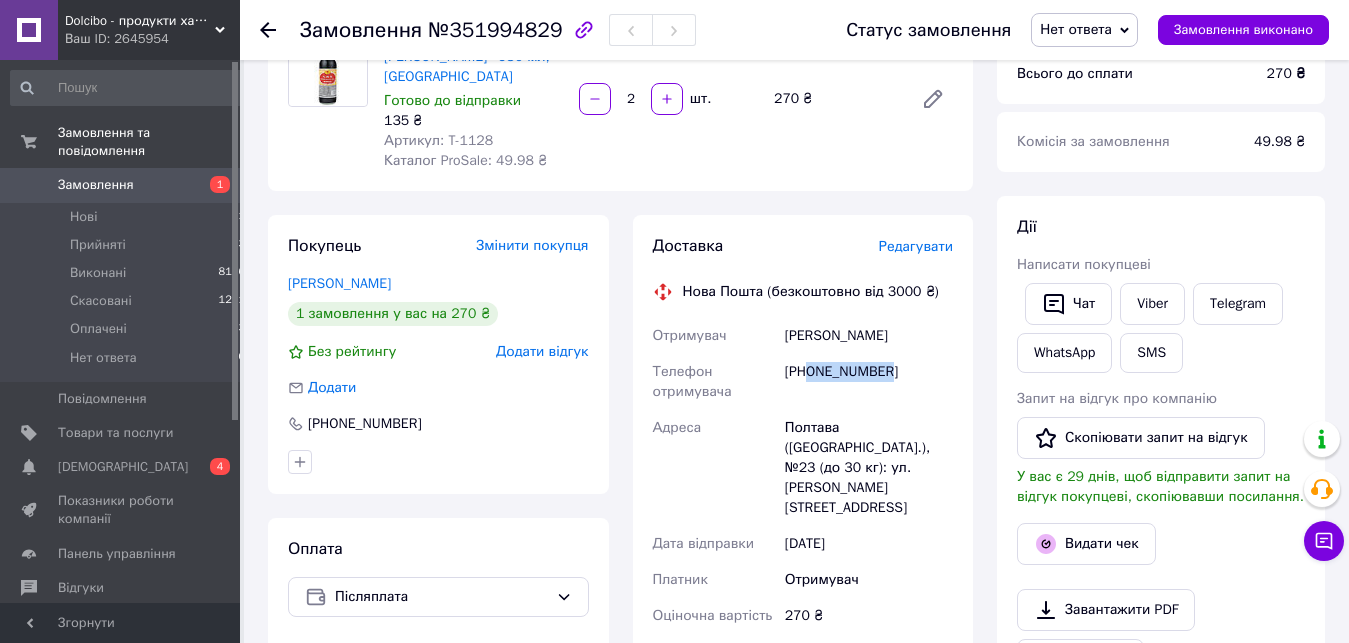 drag, startPoint x: 853, startPoint y: 371, endPoint x: 812, endPoint y: 377, distance: 41.4367 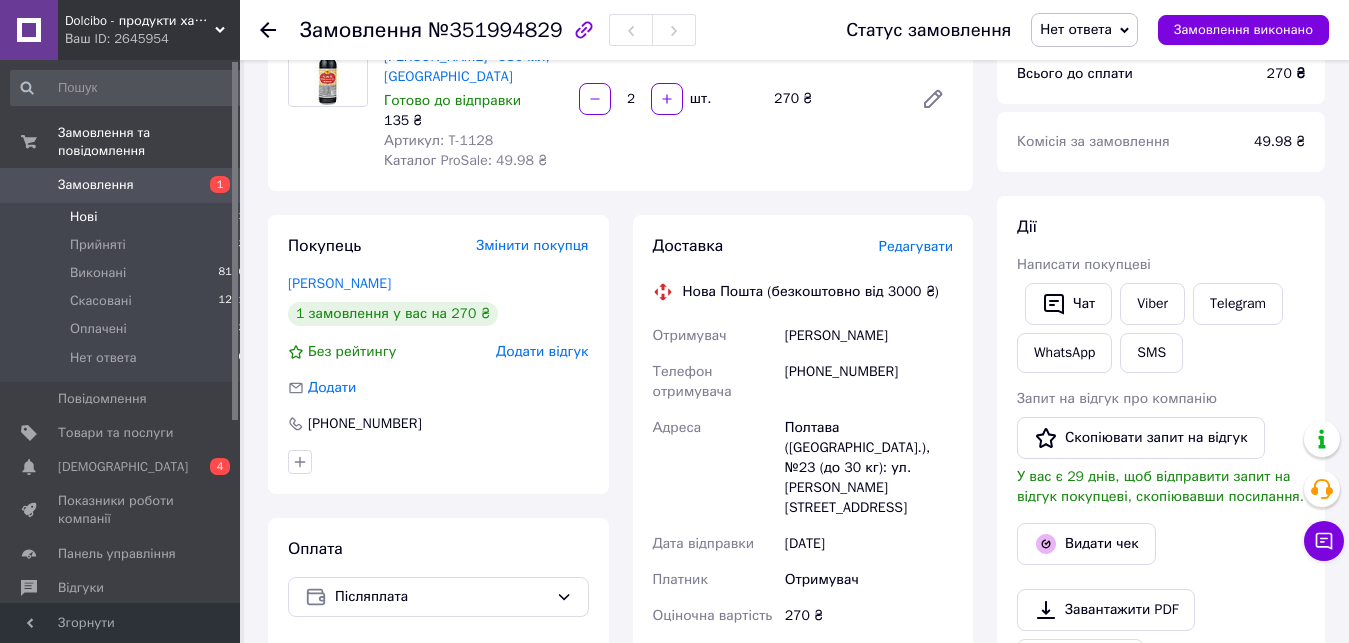 click on "Нові 1" at bounding box center [128, 217] 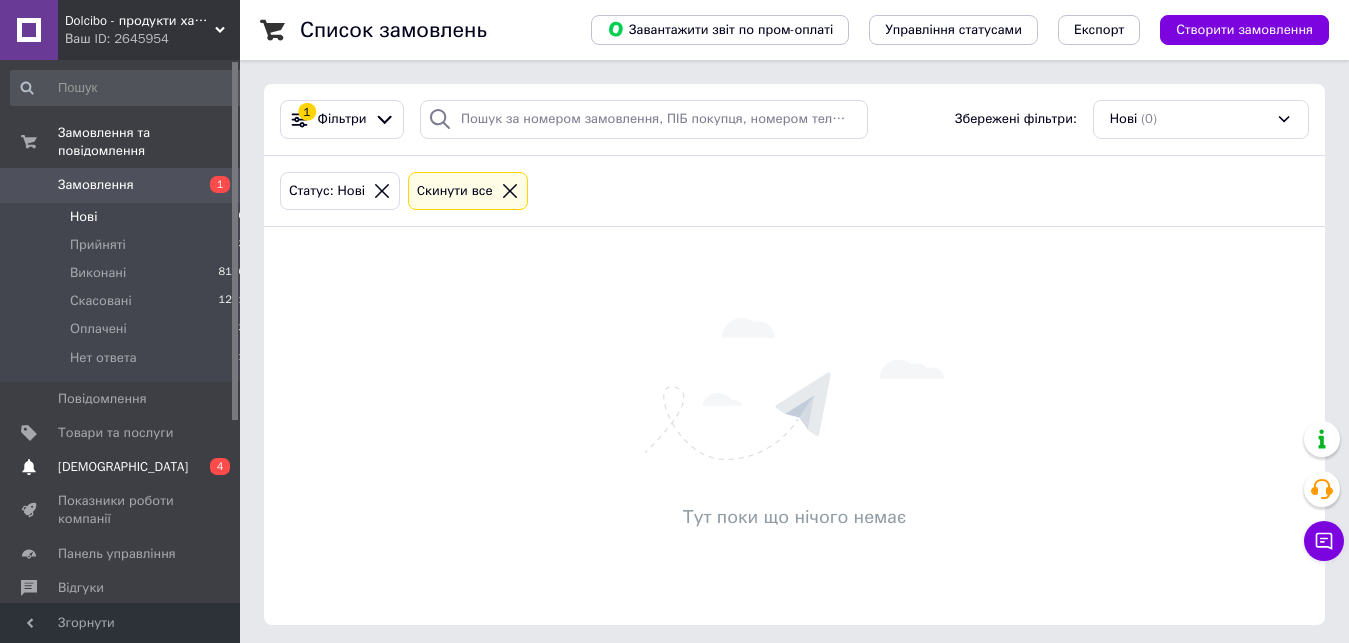 click on "[DEMOGRAPHIC_DATA]" at bounding box center (121, 467) 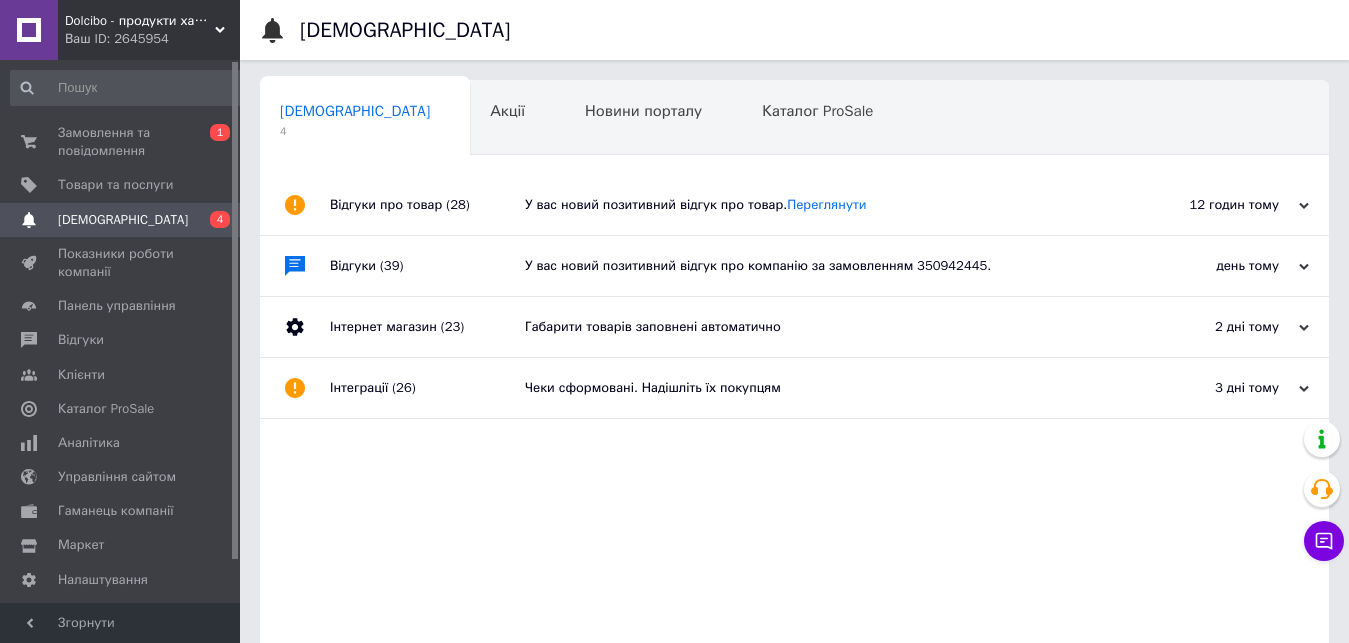 click on "У вас новий позитивний відгук про товар.  Переглянути" at bounding box center [817, 205] 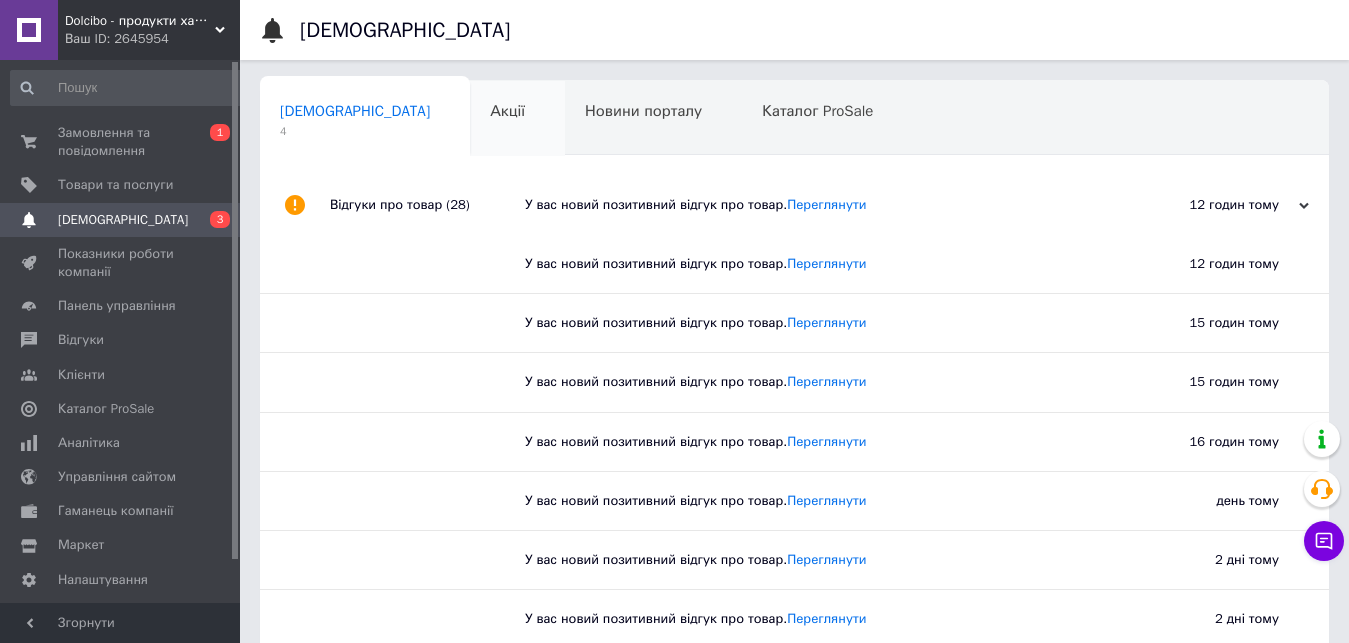 click on "Акції" at bounding box center [507, 111] 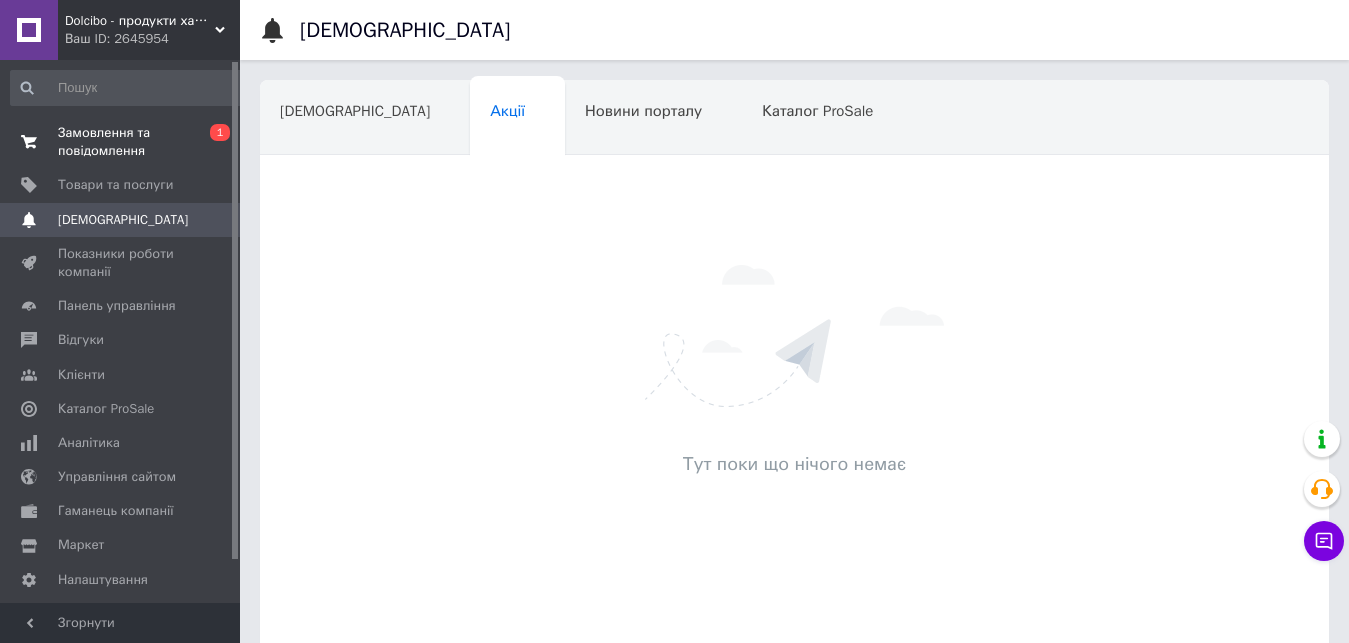 click on "Замовлення та повідомлення" at bounding box center [121, 142] 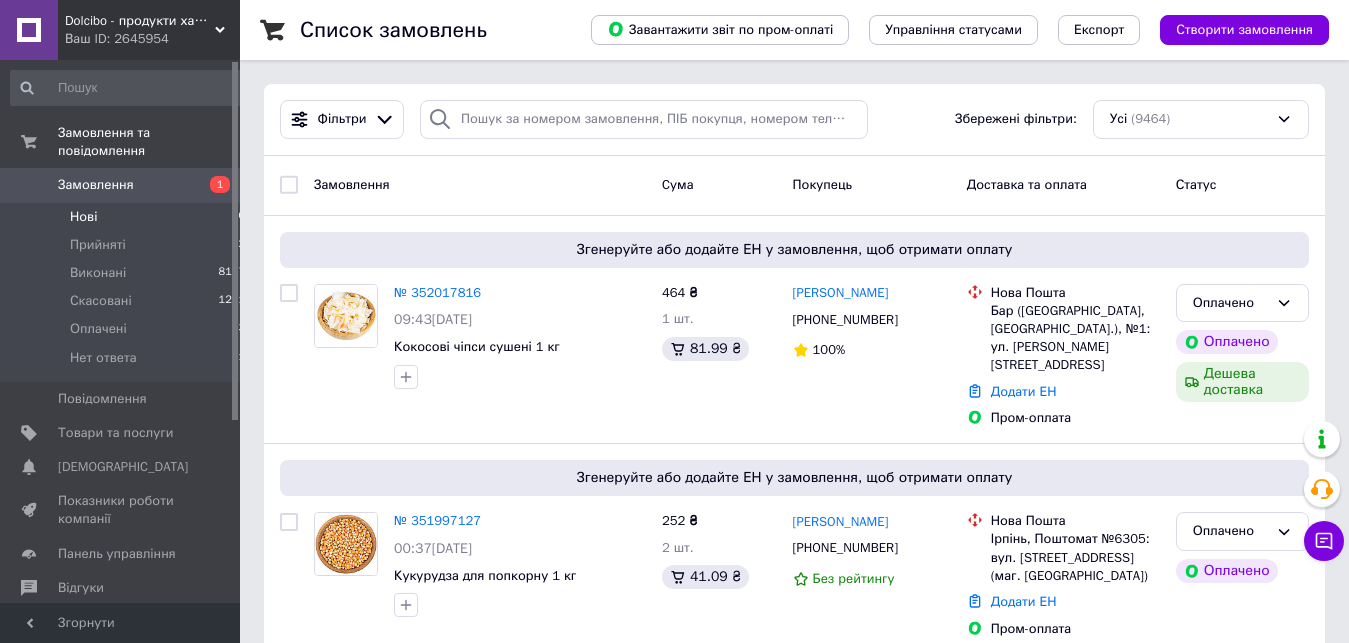 click on "Нові 0" at bounding box center (128, 217) 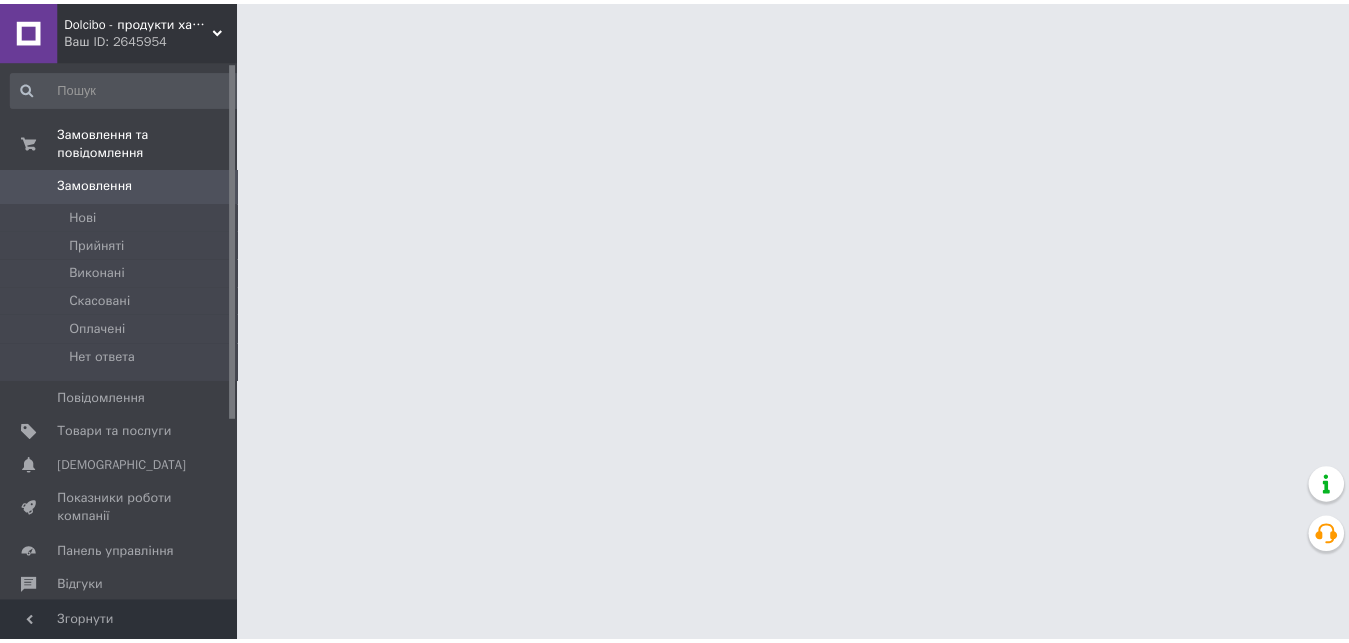 scroll, scrollTop: 0, scrollLeft: 0, axis: both 